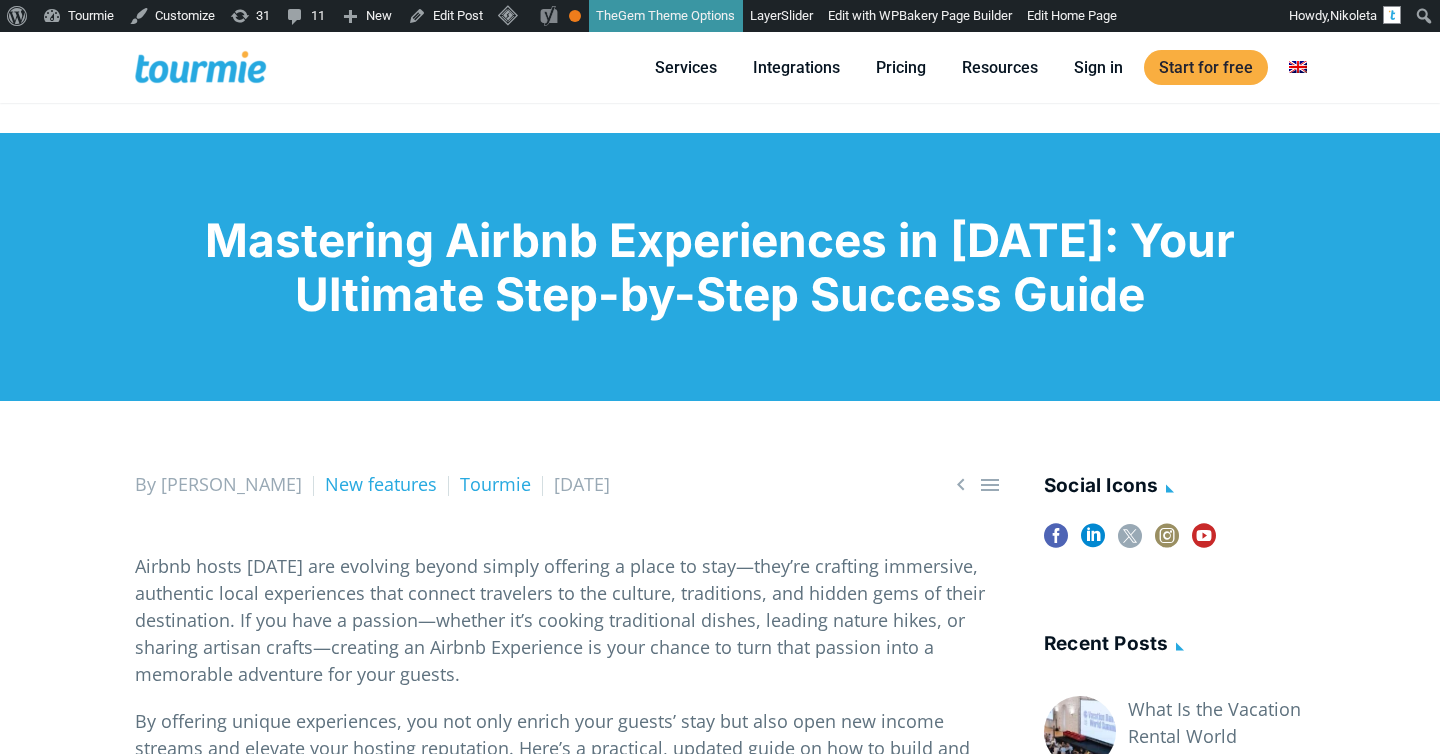 scroll, scrollTop: 1240, scrollLeft: 0, axis: vertical 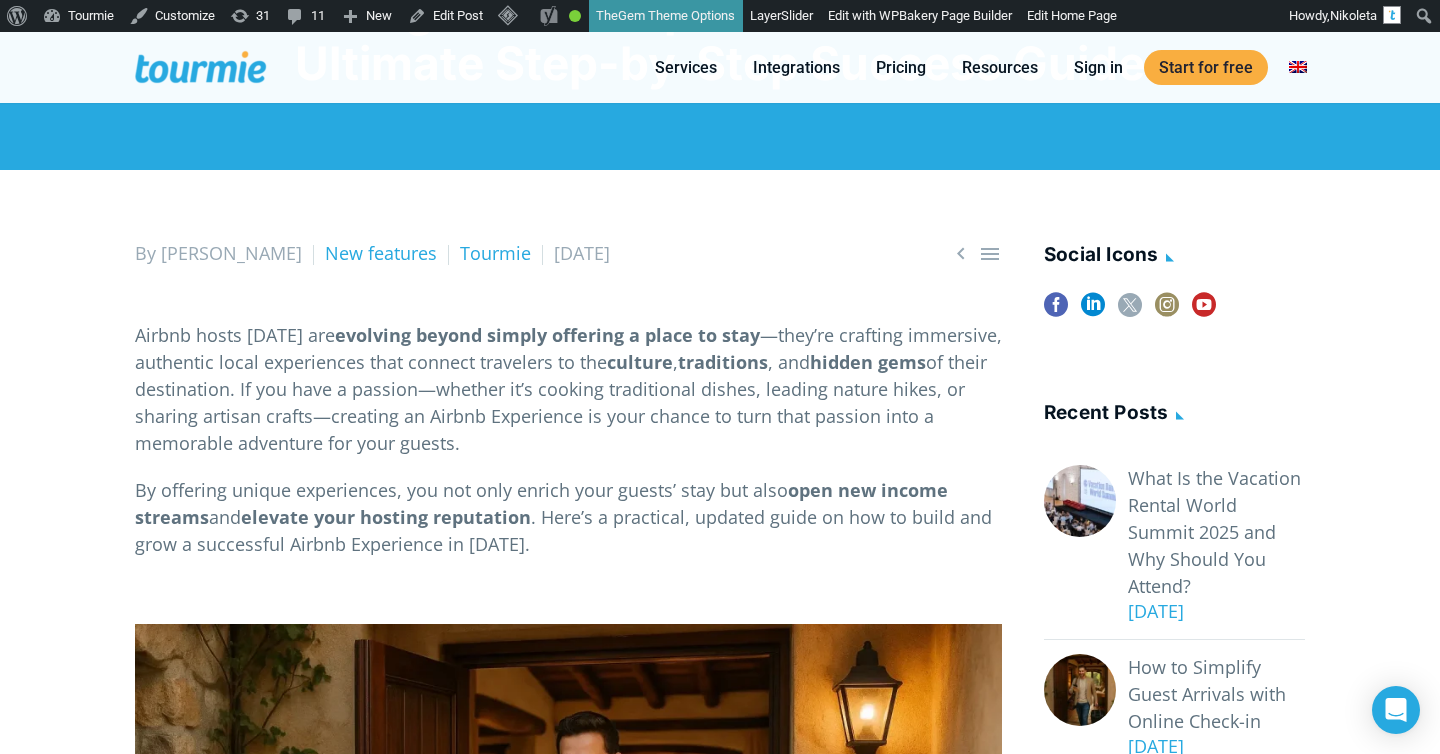 click on " 												 
By Nikoleta
New features     Tourmie
8 July 2025
Airbnb hosts today are  evolving beyond simply offering a place to stay —they’re crafting immersive, authentic local experiences that connect travelers to the  culture ,  traditions , and  hidden gems  of their destination. If you have a passion—whether it’s cooking traditional dishes, leading nature hikes, or sharing artisan crafts—creating an Airbnb Experience is your chance to turn that passion into a memorable adventure for your guests.
By offering unique experiences, you not only enrich your guests’ stay but also  open new income streams  and
here." at bounding box center [568, 2741] 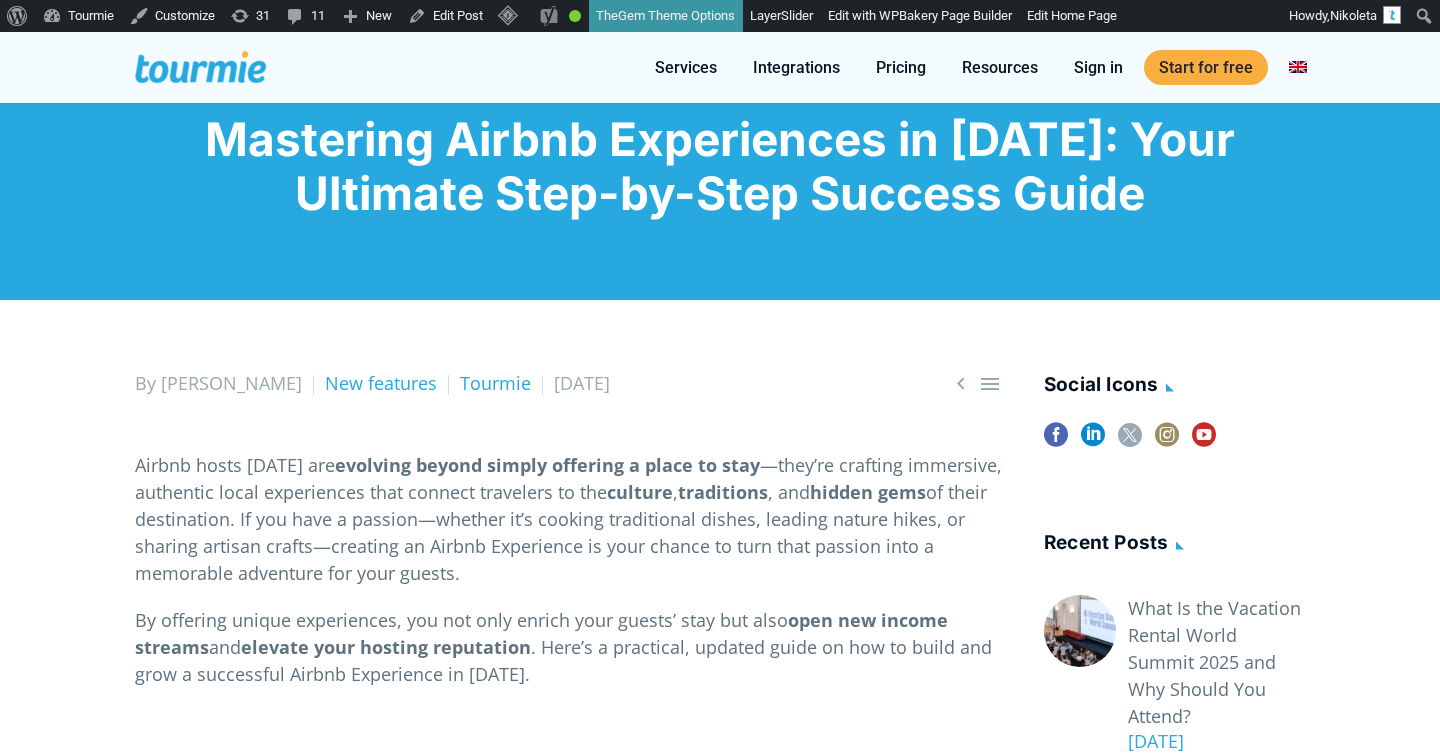 scroll, scrollTop: 221, scrollLeft: 0, axis: vertical 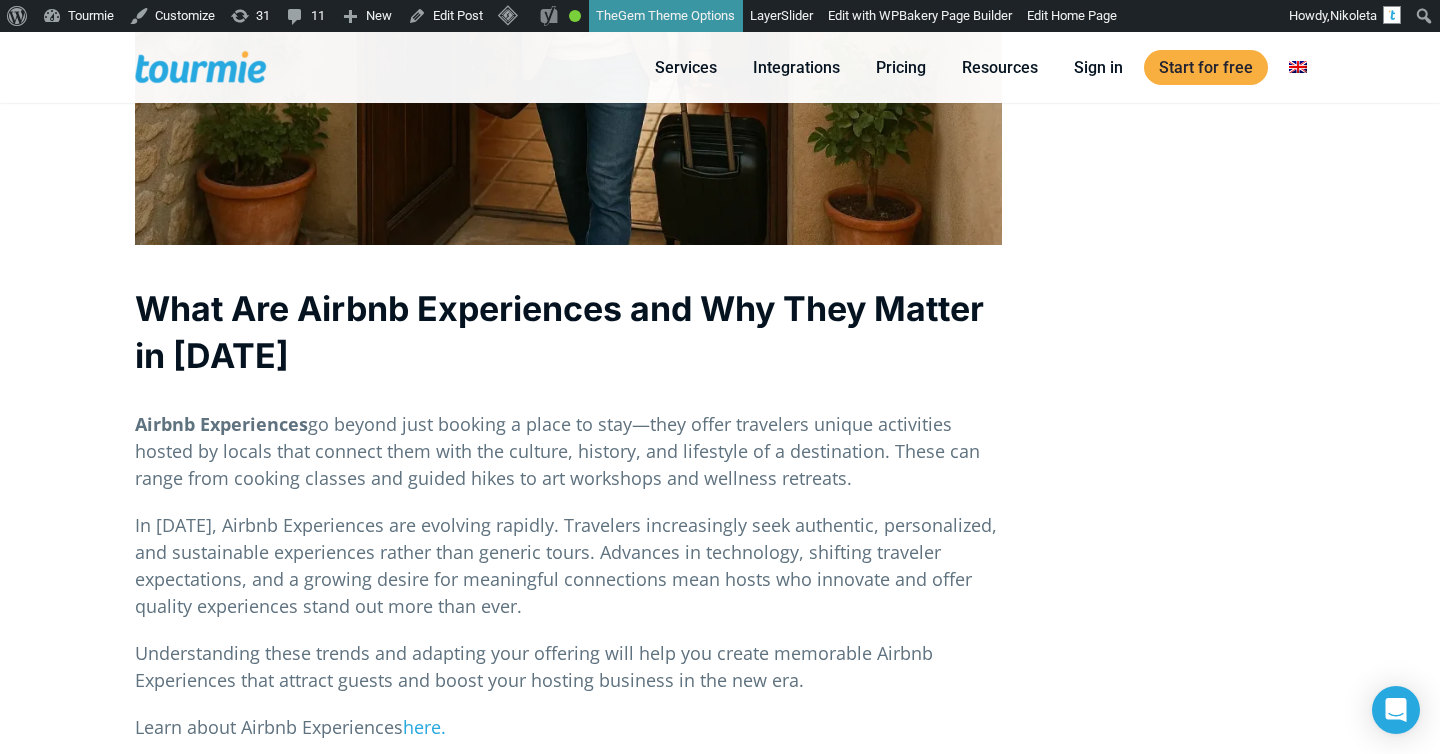 click on " 												 
By Nikoleta
New features     Tourmie
8 July 2025
Airbnb hosts today are  evolving beyond simply offering a place to stay —they’re crafting immersive, authentic local experiences that connect travelers to the culture, traditions, and hidden gems of their destination. If you have a passion—whether it’s cooking traditional dishes, leading nature hikes, or sharing artisan crafts—creating an Airbnb Experience is your chance to turn that passion into a memorable adventure for your guests.
By offering unique experiences, you not only enrich your guests’ stay but also  open new income streams  and  elevate your hosting reputation" at bounding box center (568, 1947) 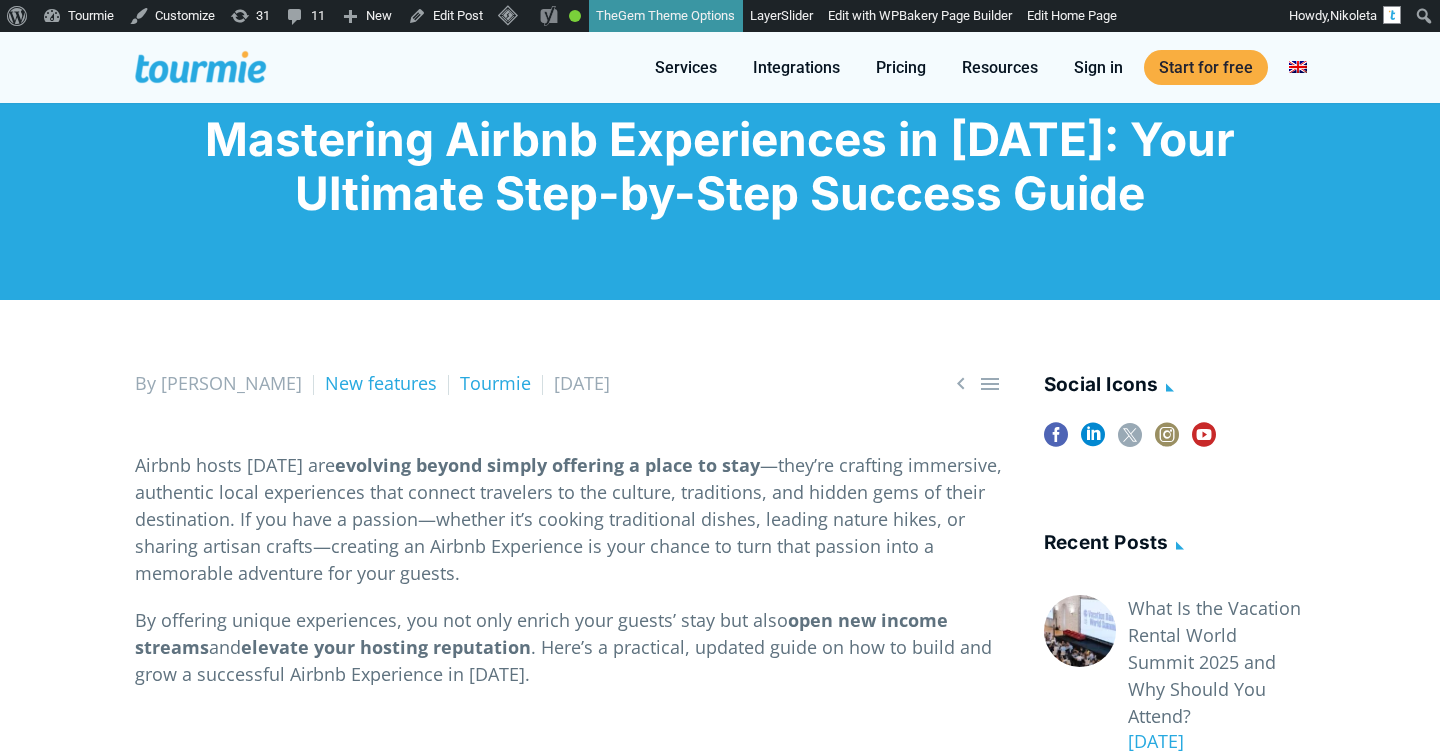scroll, scrollTop: 319, scrollLeft: 0, axis: vertical 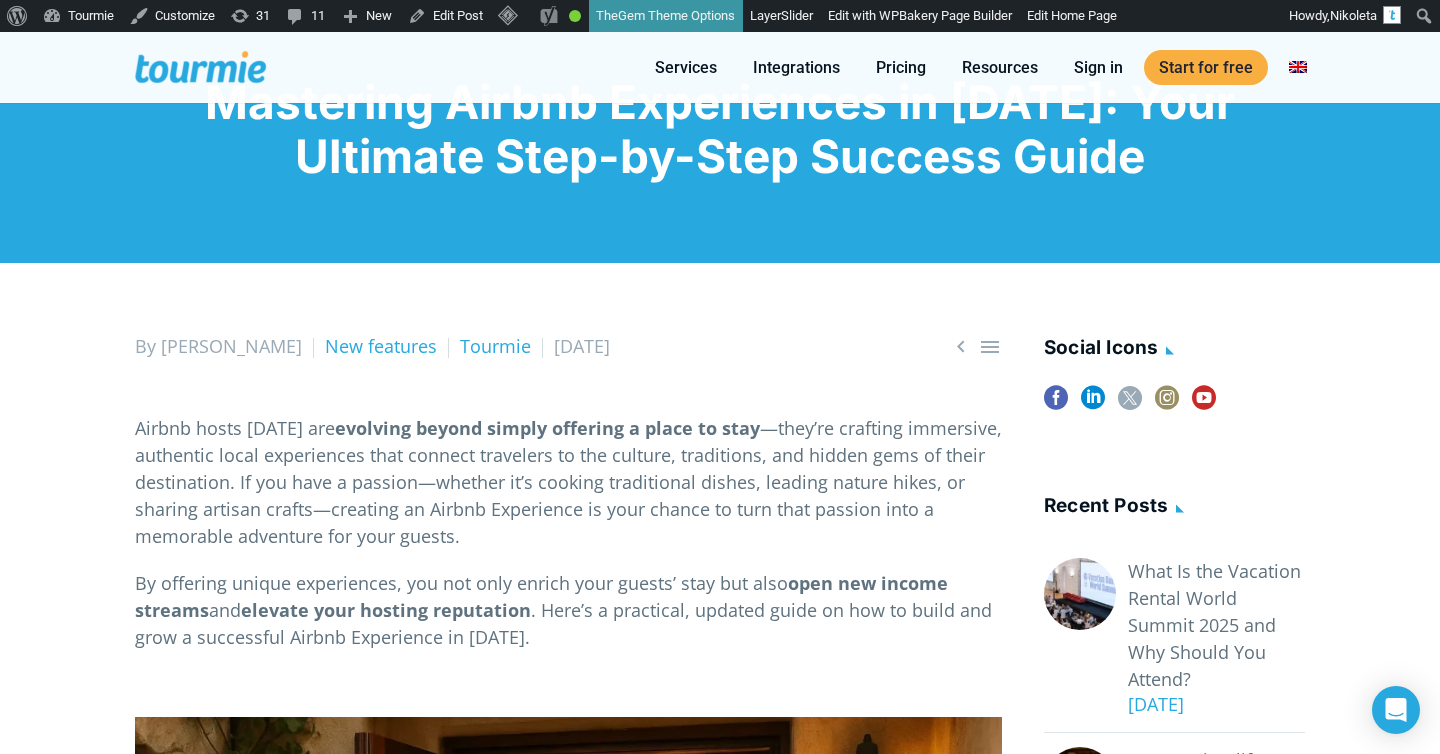 click on "Airbnb hosts today are  evolving beyond simply offering a place to stay —they’re crafting immersive, authentic local experiences that connect travelers to the culture, traditions, and hidden gems of their destination. If you have a passion—whether it’s cooking traditional dishes, leading nature hikes, or sharing artisan crafts—creating an Airbnb Experience is your chance to turn that passion into a memorable adventure for your guests." at bounding box center [568, 482] 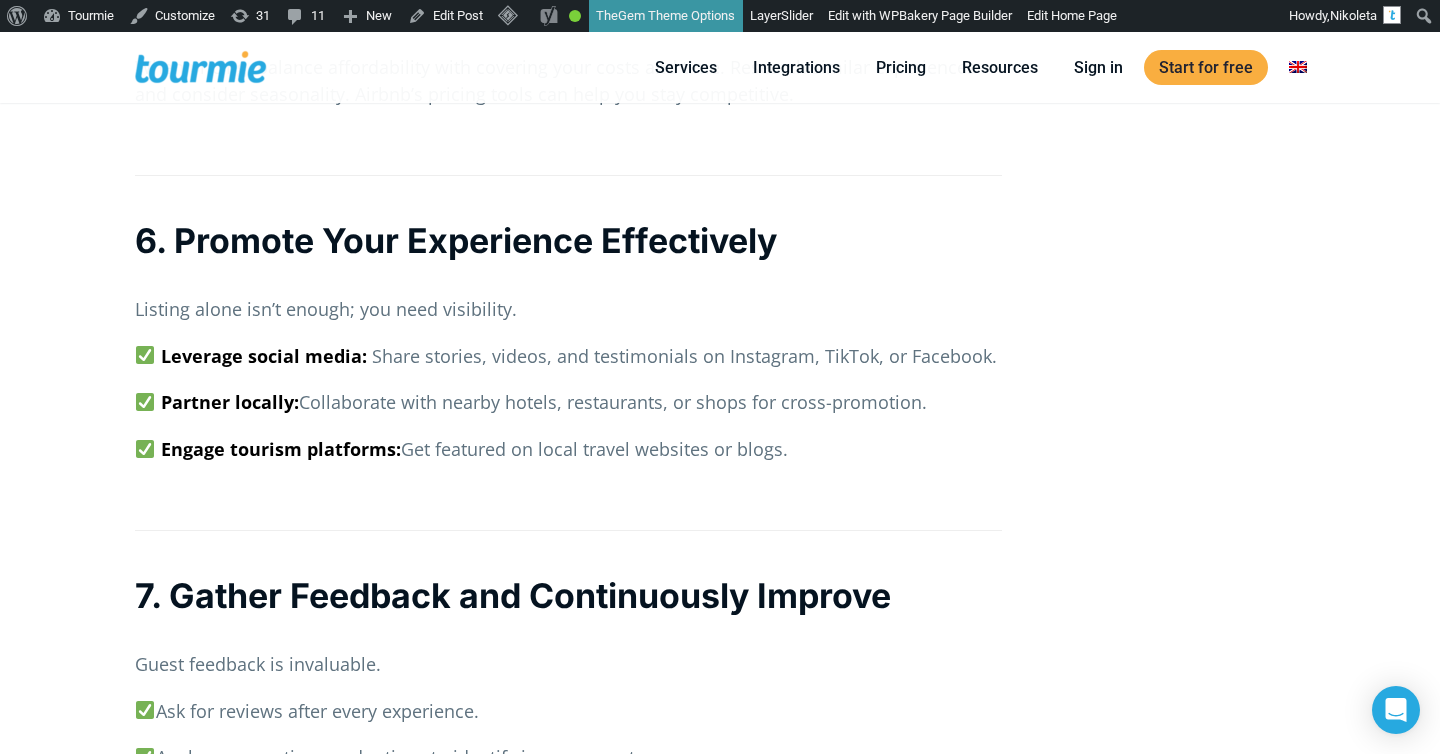 scroll, scrollTop: 4681, scrollLeft: 0, axis: vertical 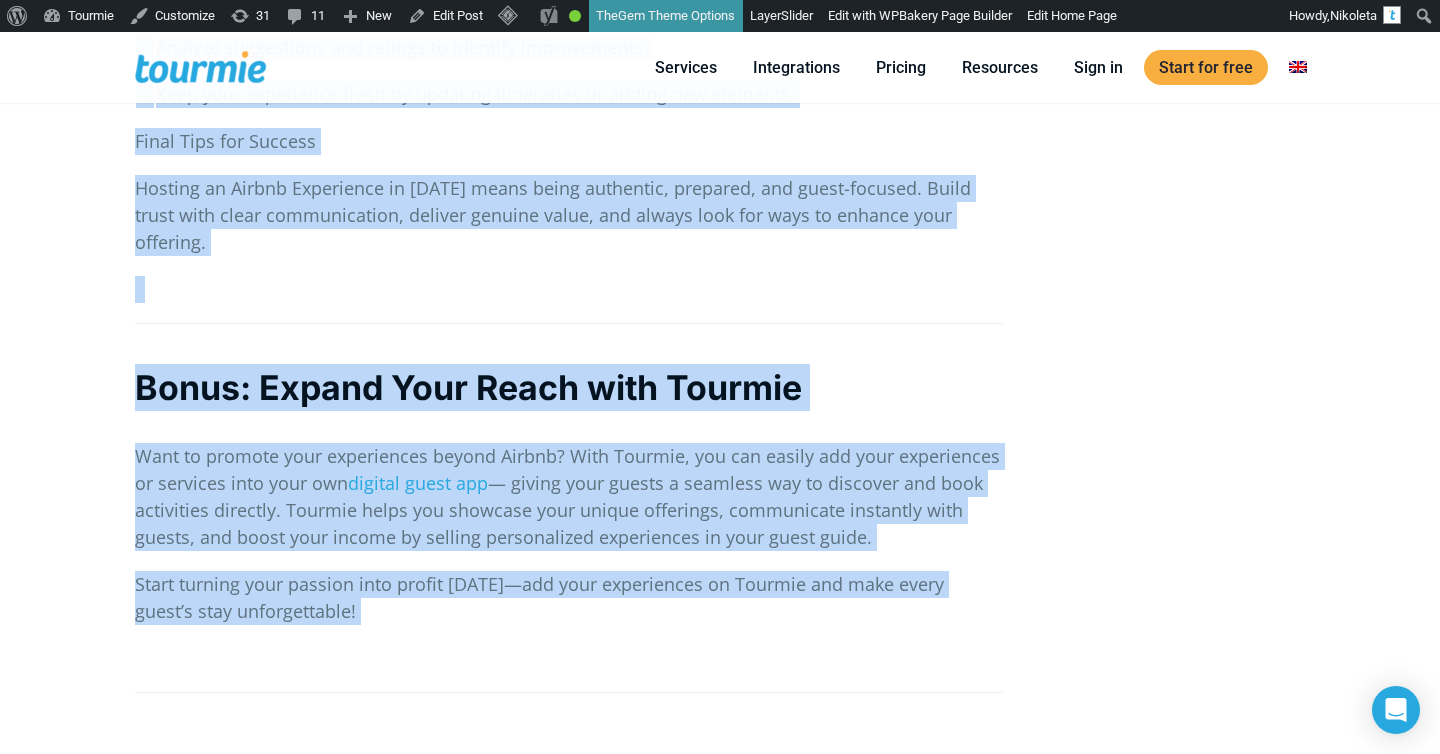 click on " 												 
By Nikoleta
New features     Tourmie
8 July 2025
Airbnb hosts today are  evolving beyond simply offering a place to stay —they’re crafting immersive, authentic local experiences that connect travelers to the culture, traditions, and hidden gems of their destination. If you have a passion—whether it’s cooking traditional dishes, leading nature hikes, or sharing artisan crafts—creating an Airbnb Experience is your chance to turn that passion into a memorable adventure for your guests.
By offering unique experiences, you not only enrich your guests’ stay but also  open new income streams  and  elevate your hosting reputation" at bounding box center [568, -1646] 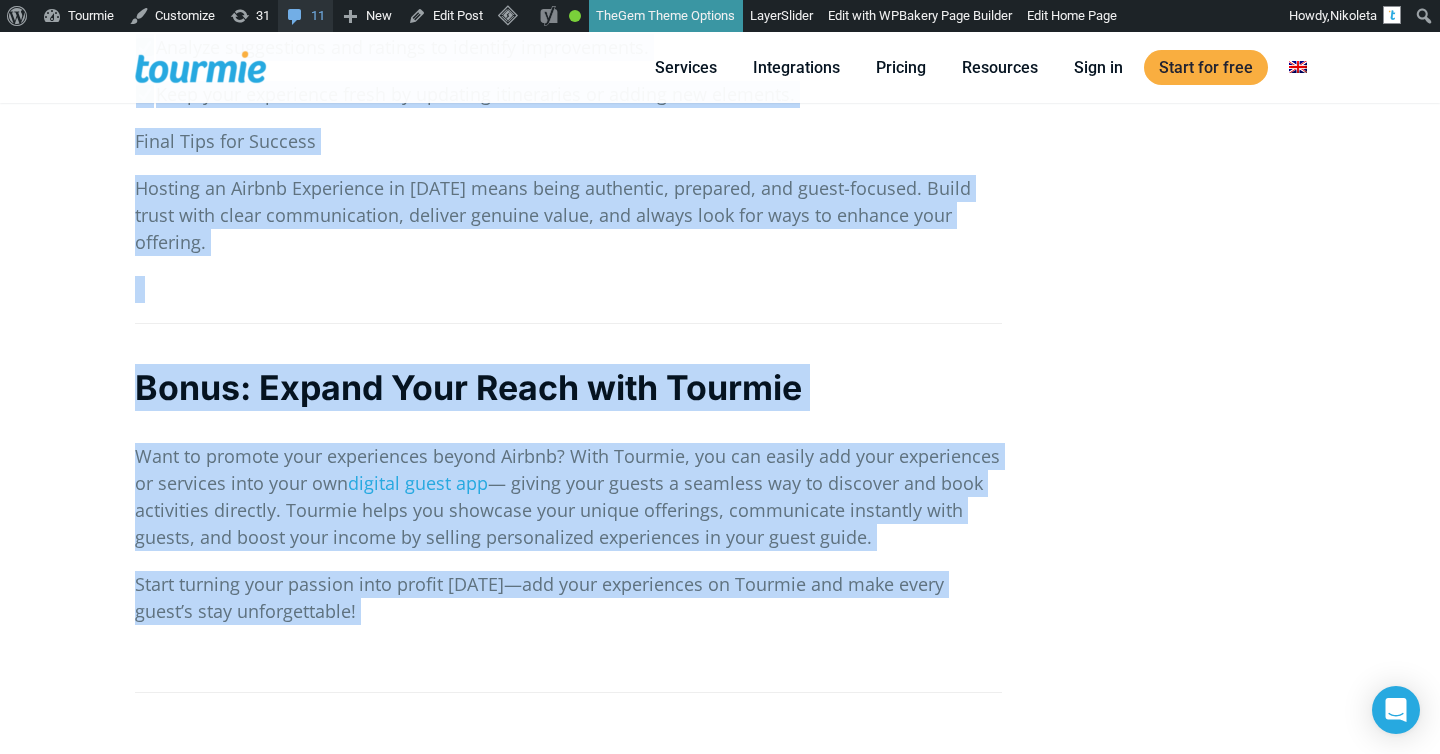copy on "Airbnb hosts today are  evolving beyond simply offering a place to stay —they’re crafting immersive, authentic local experiences that connect travelers to the culture, traditions, and hidden gems of their destination. If you have a passion—whether it’s cooking traditional dishes, leading nature hikes, or sharing artisan crafts—creating an Airbnb Experience is your chance to turn that passion into a memorable adventure for your guests.
By offering unique experiences, you not only enrich your guests’ stay but also  open new income streams  and  elevate your hosting reputation . Here’s a practical, updated guide on how to build and grow a successful Airbnb Experience in 2025.
What Are Airbnb Experiences and Why They Matter in 2025
Airbnb Experiences  are all about offering guests authentic and engaging activities led by local experts. From hands-on cooking workshops and scenic hikes to creative art classes and wellness sessions, these experiences immerse travelers in the unique spirit of the destination..." 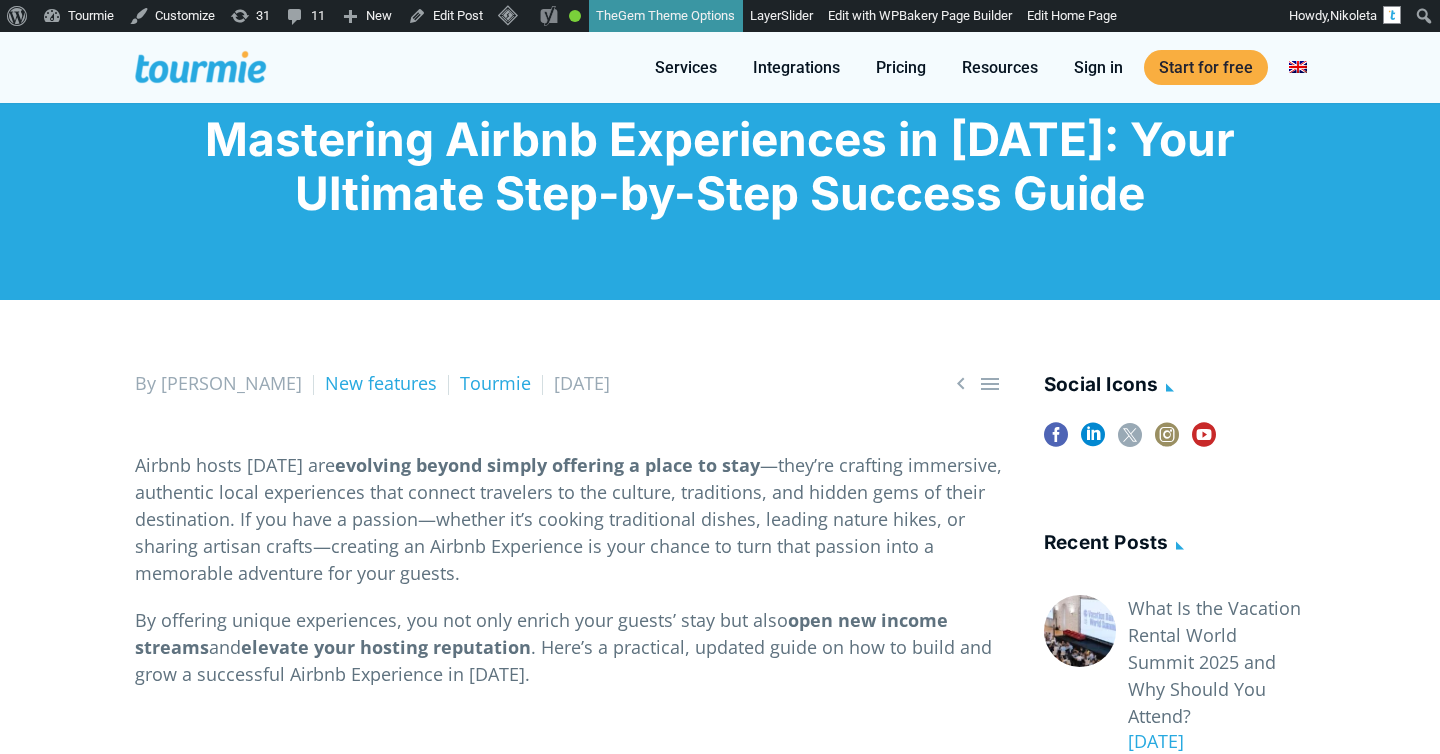 scroll, scrollTop: 1837, scrollLeft: 0, axis: vertical 